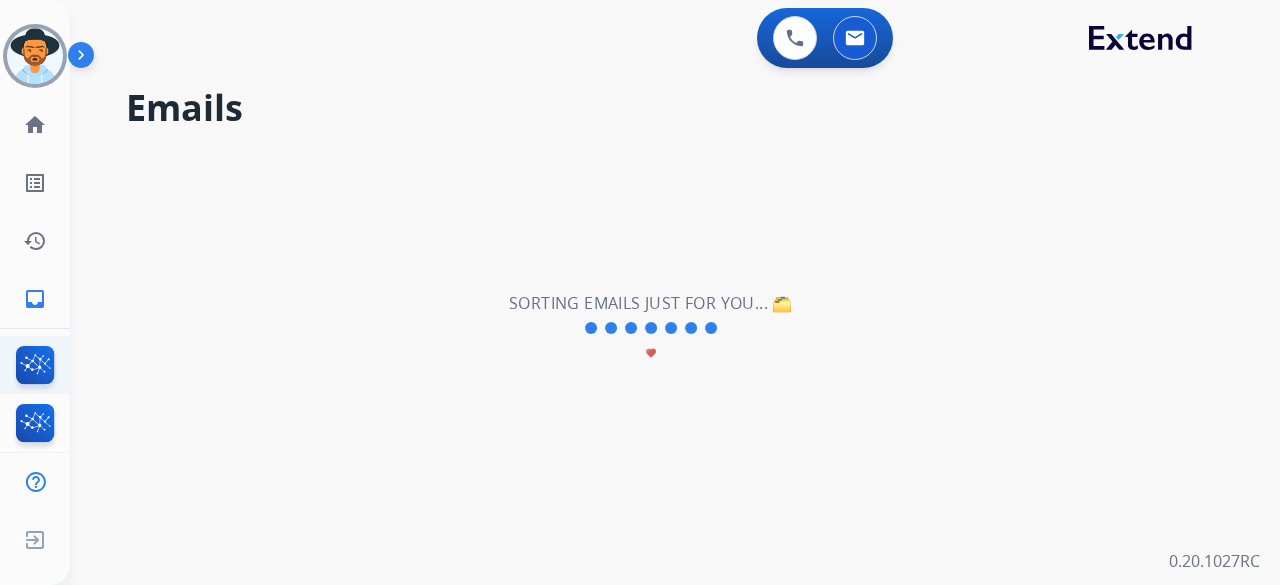 scroll, scrollTop: 0, scrollLeft: 0, axis: both 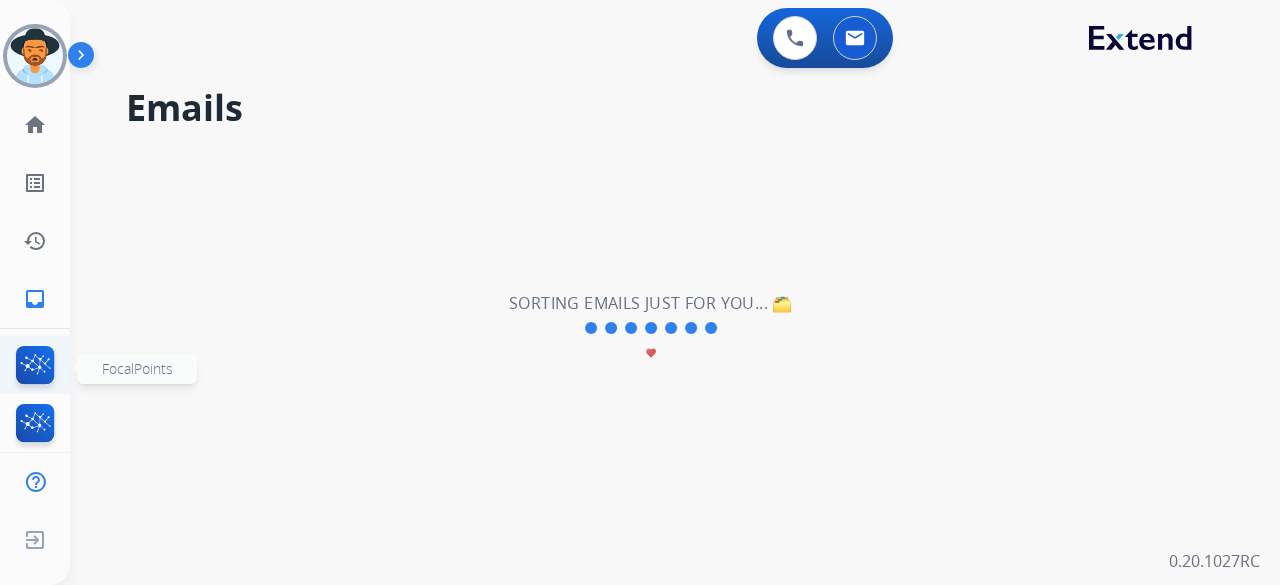 click 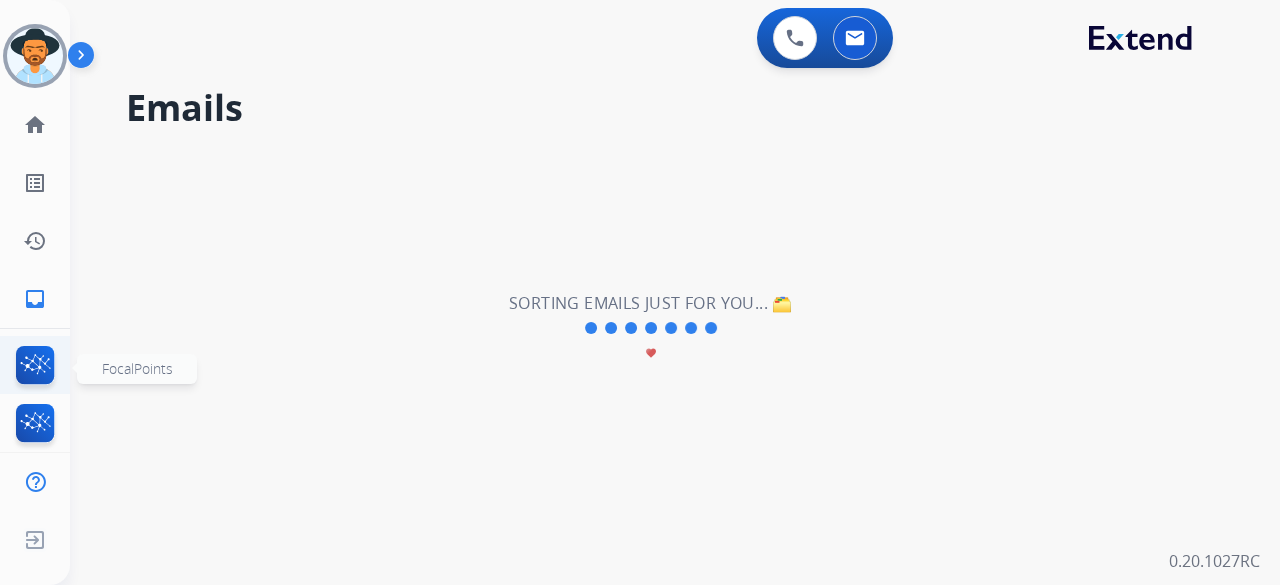 click 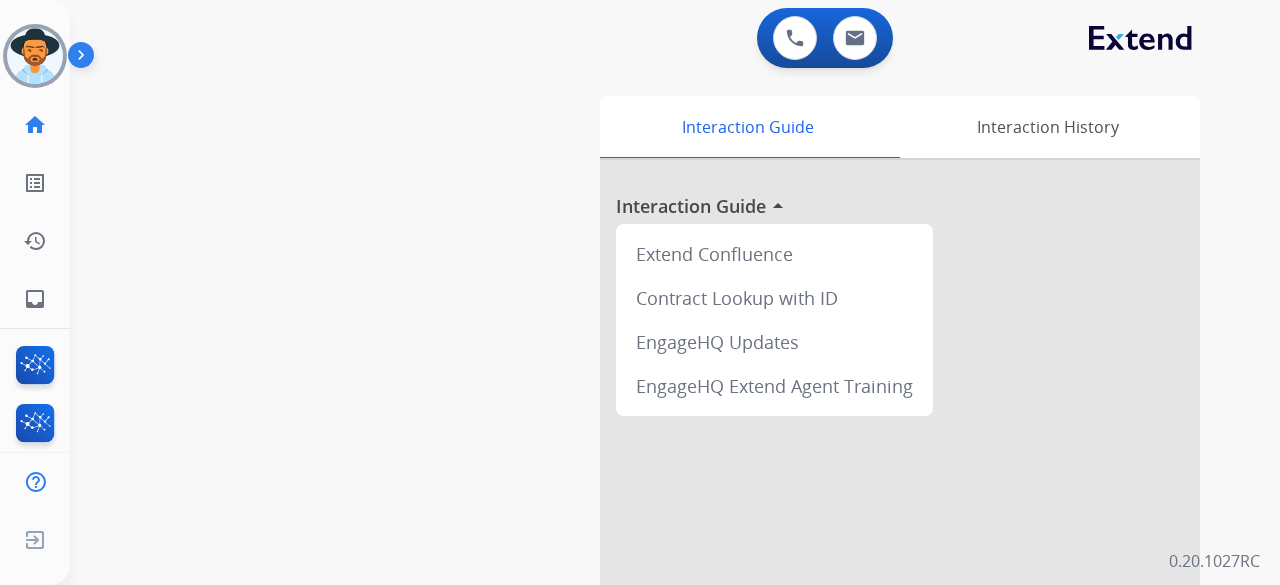 scroll, scrollTop: 0, scrollLeft: 0, axis: both 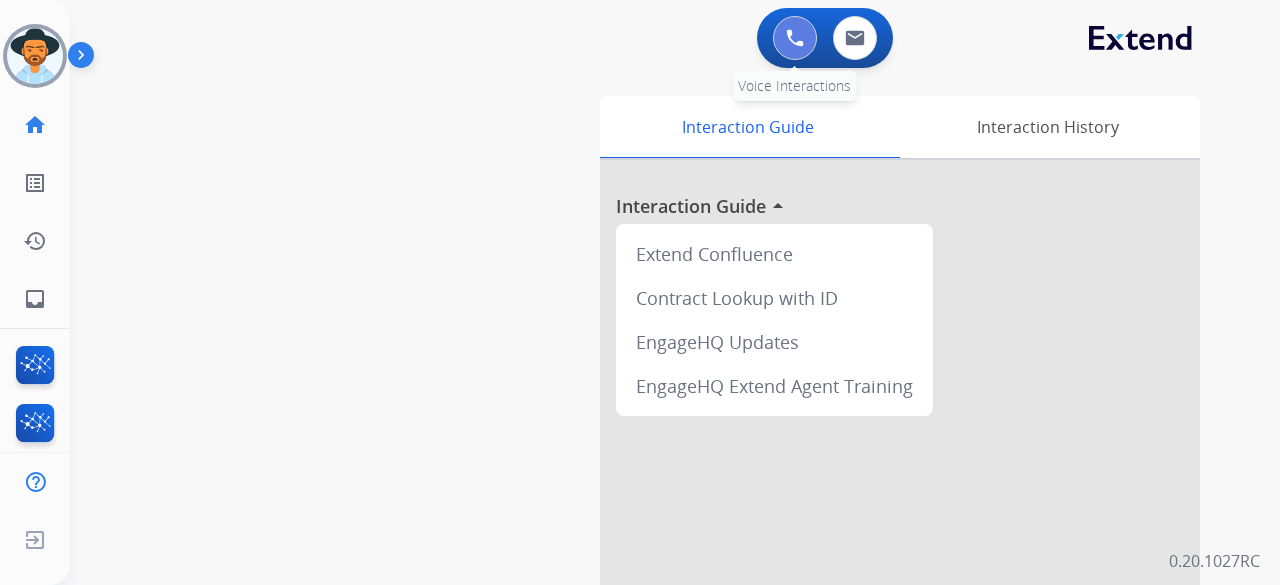 drag, startPoint x: 783, startPoint y: 51, endPoint x: 791, endPoint y: 41, distance: 12.806249 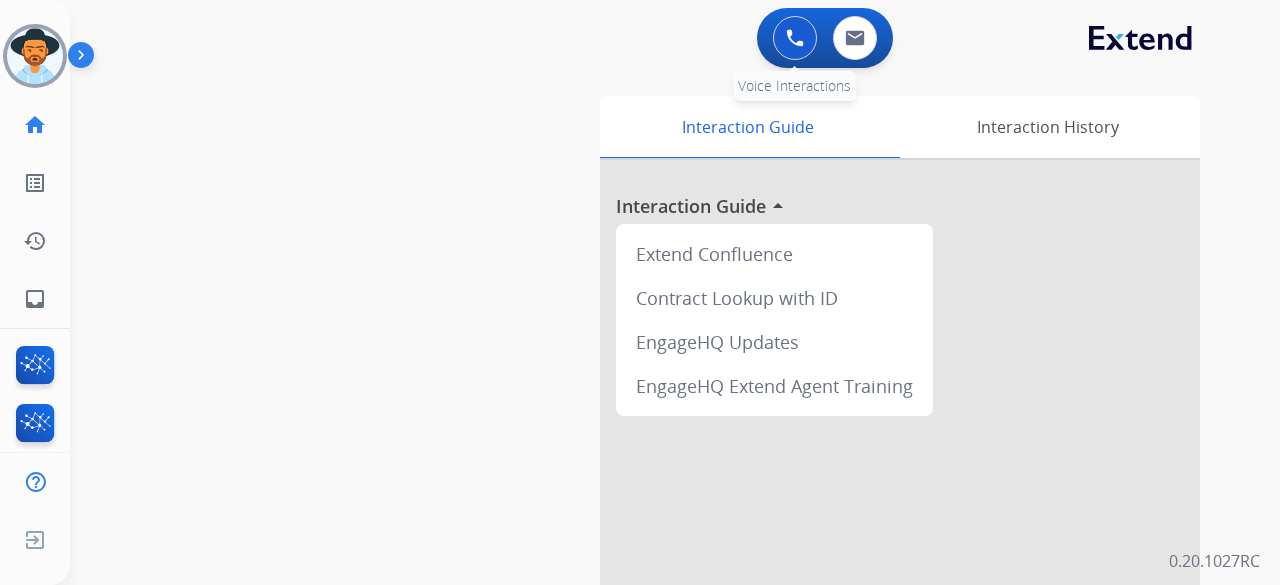 click at bounding box center [795, 38] 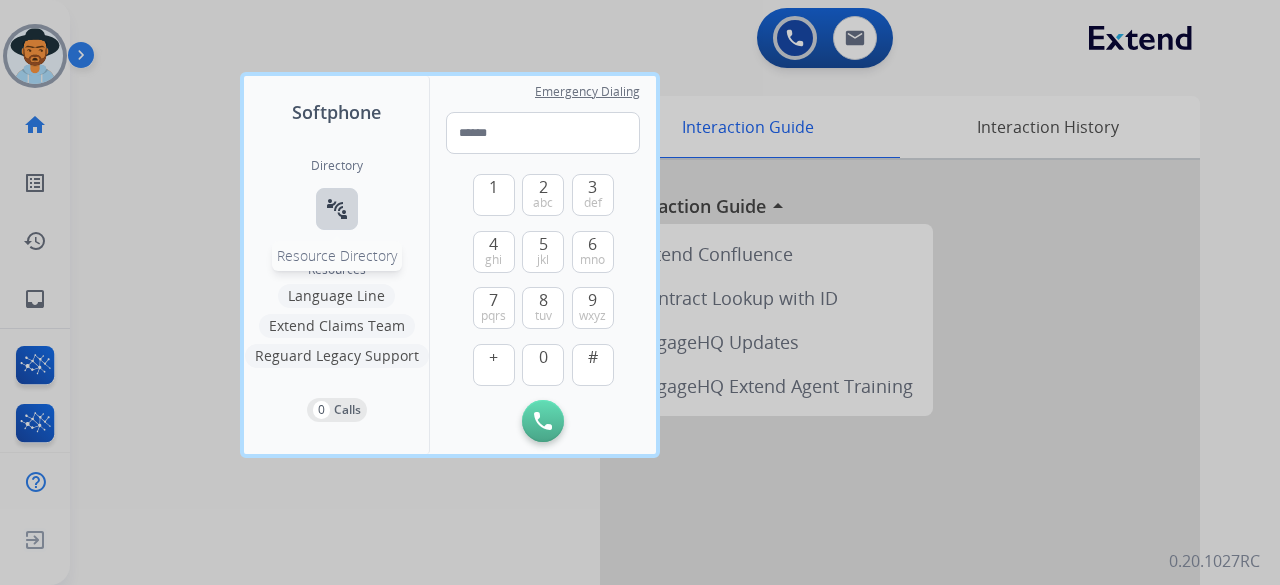 click on "connect_without_contact" at bounding box center [337, 209] 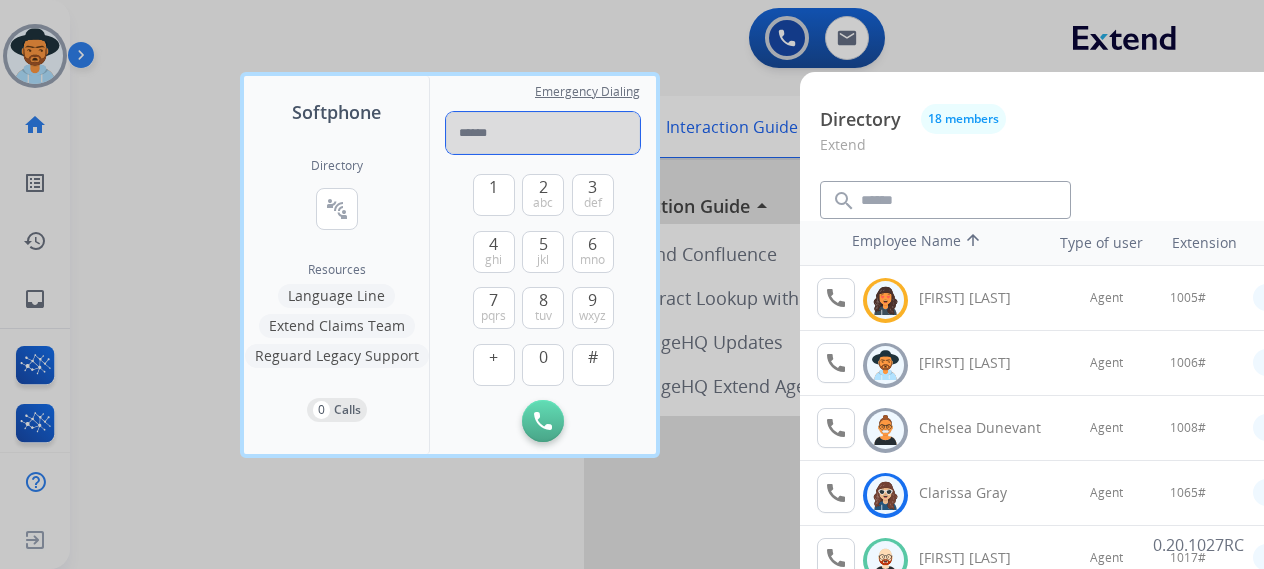 click at bounding box center (543, 133) 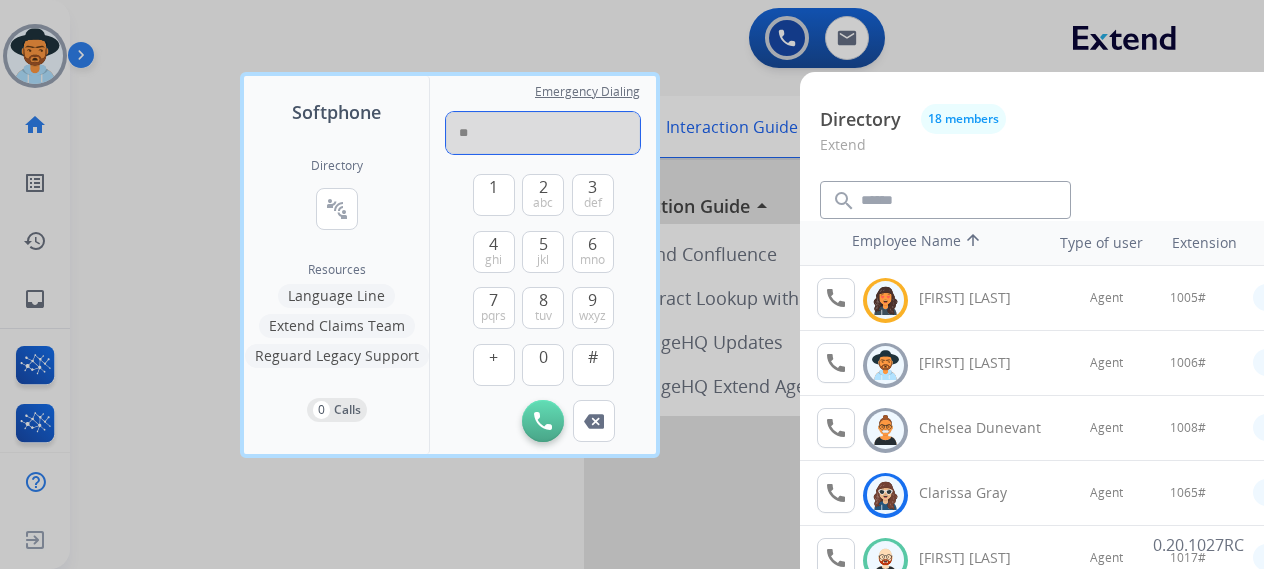 type on "**" 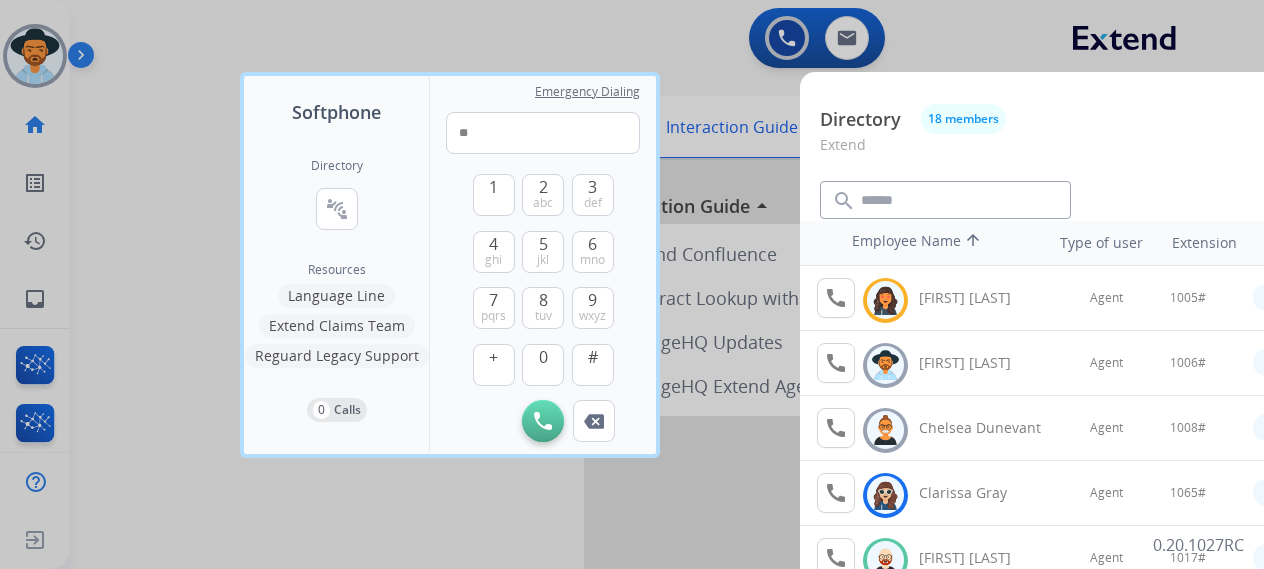 click at bounding box center [632, 284] 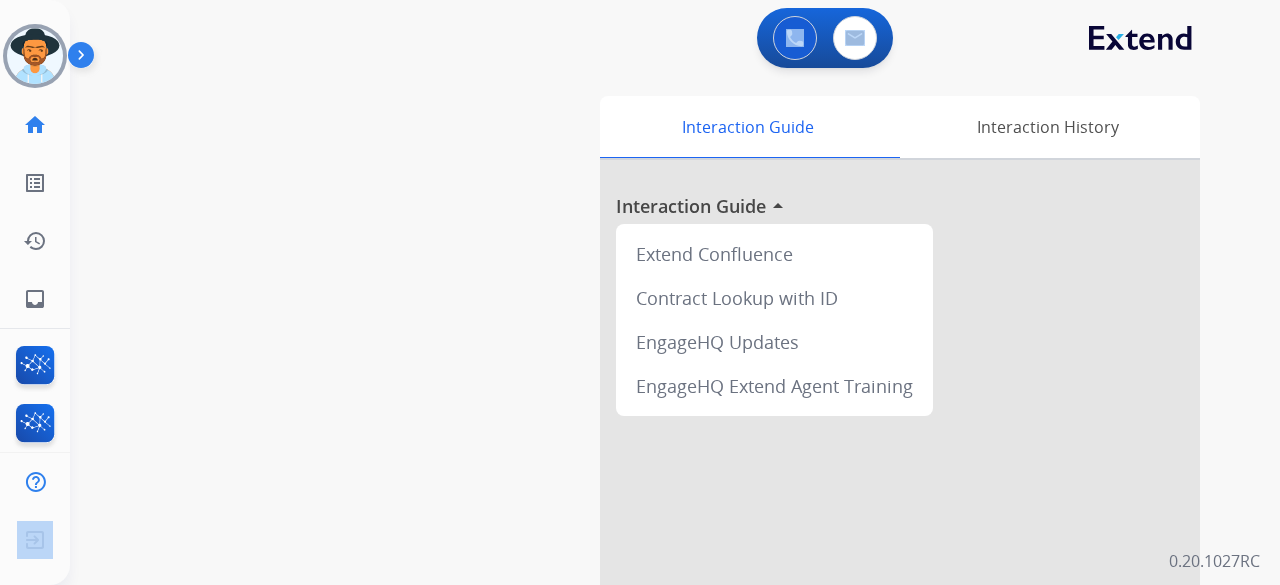click on "0 Voice Interactions  0  Email Interactions" at bounding box center (663, 40) 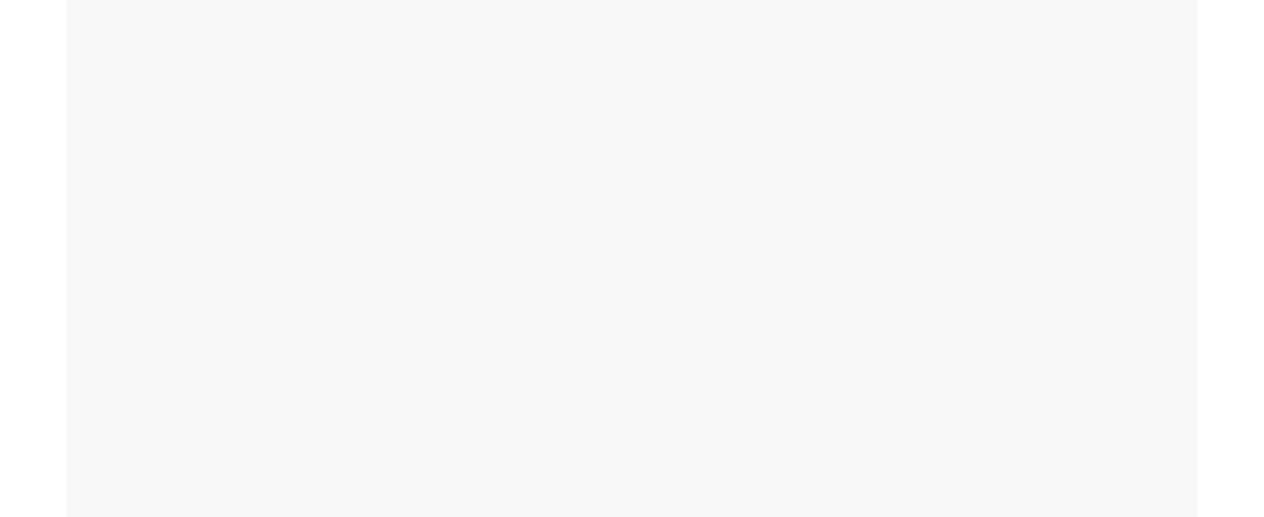 scroll, scrollTop: 0, scrollLeft: 0, axis: both 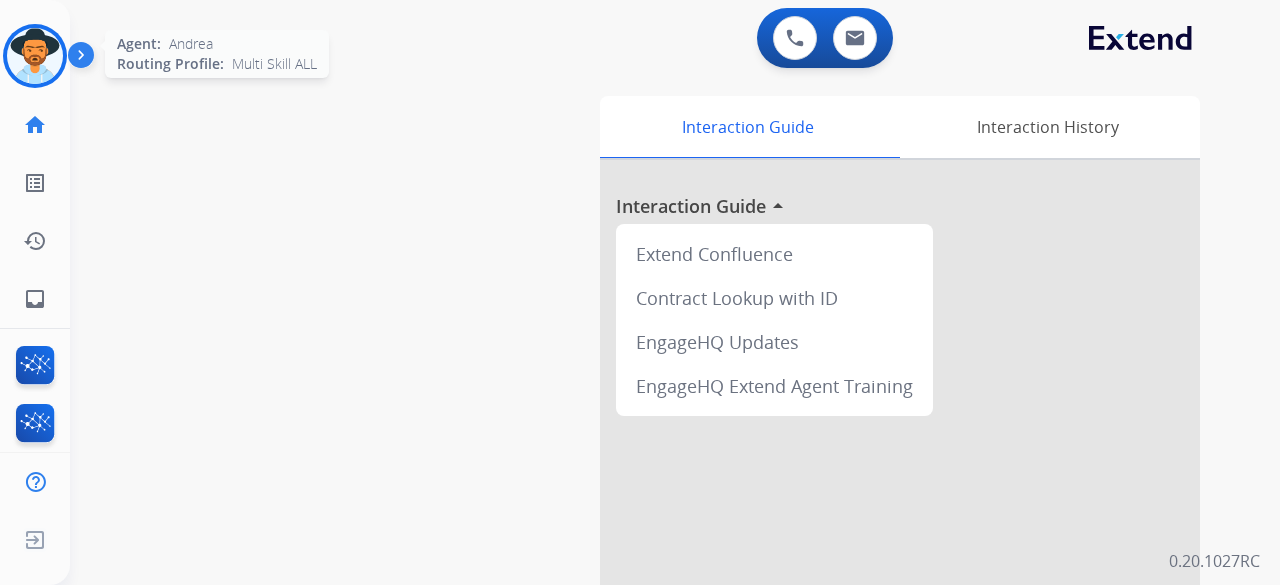 click at bounding box center [35, 56] 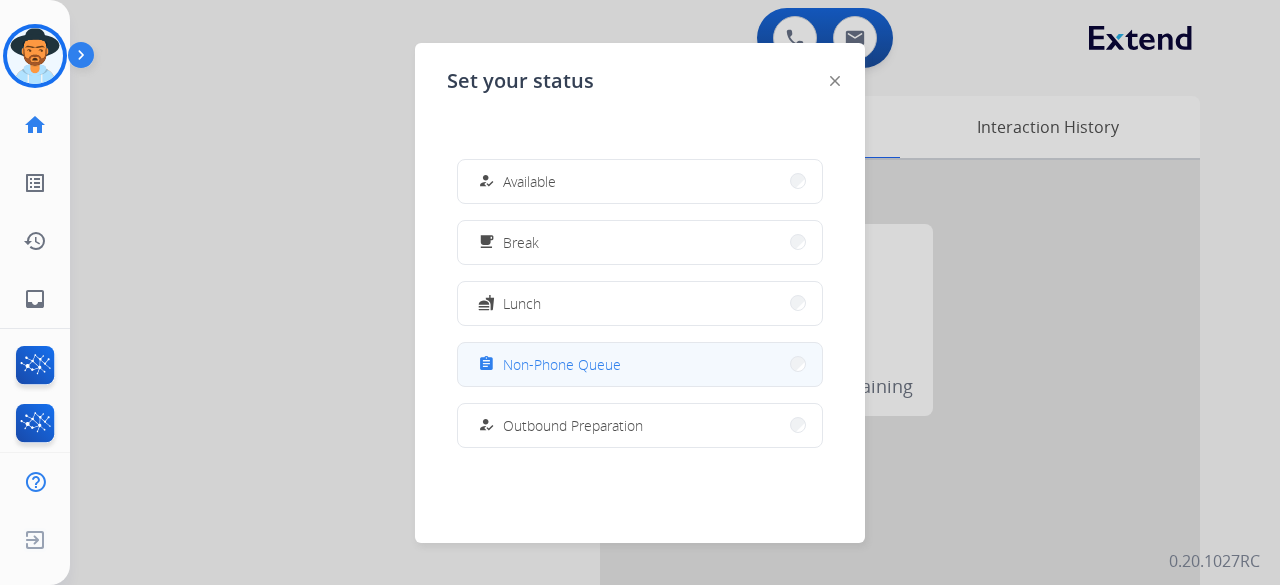 click on "Non-Phone Queue" at bounding box center (562, 364) 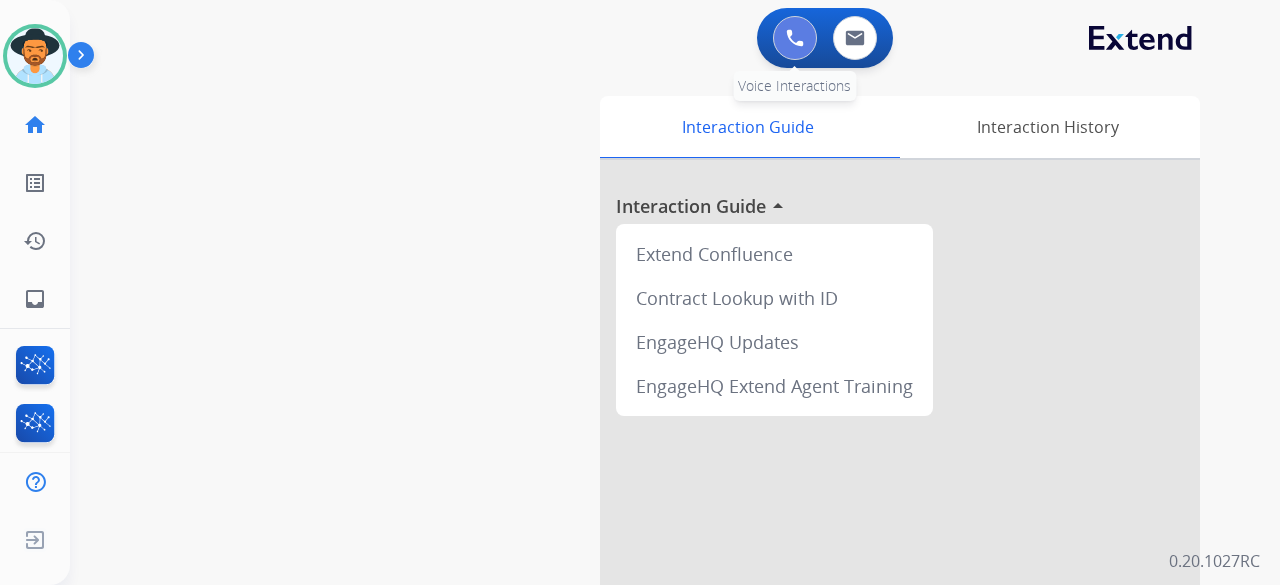 click at bounding box center [795, 38] 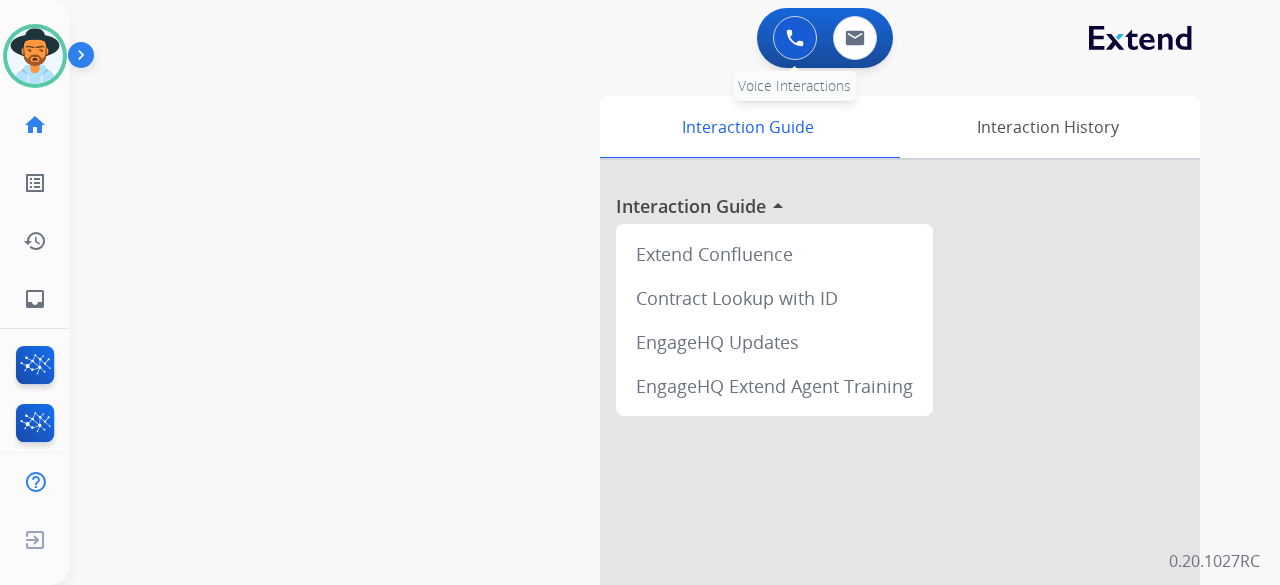 click at bounding box center (795, 38) 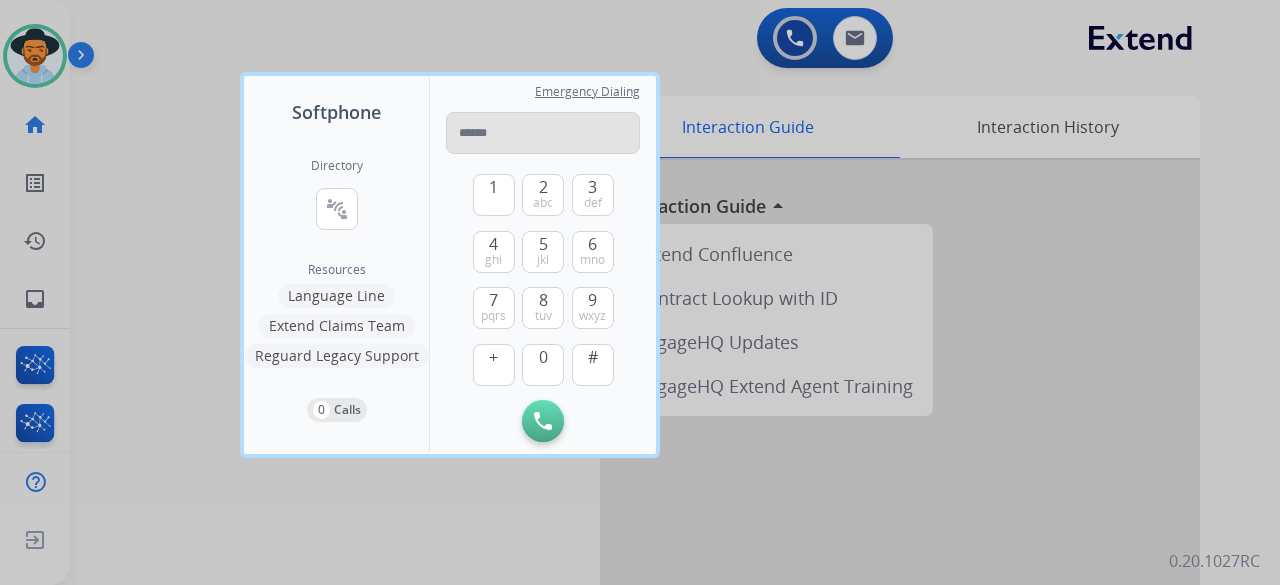 click at bounding box center (543, 133) 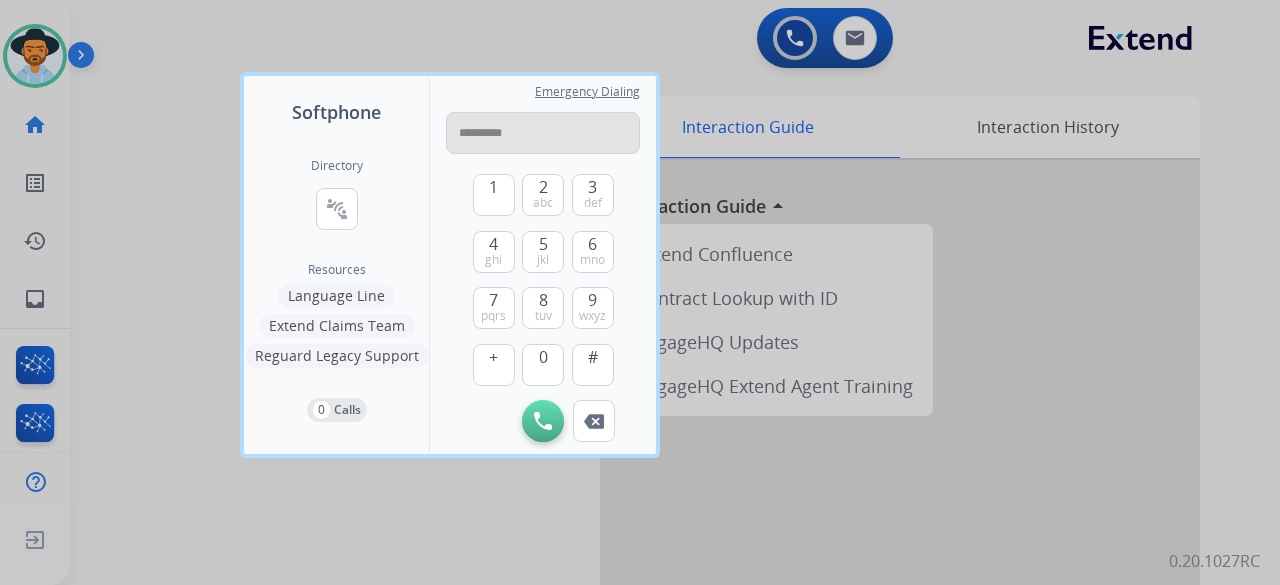 type on "**********" 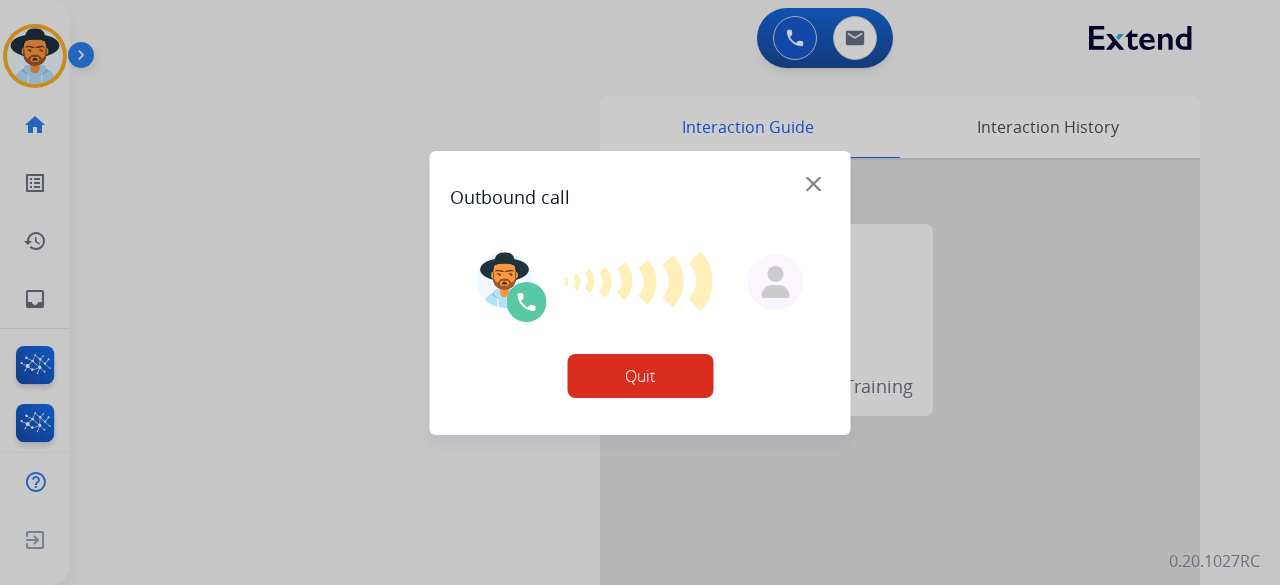 click on "Outbound call" at bounding box center (640, 189) 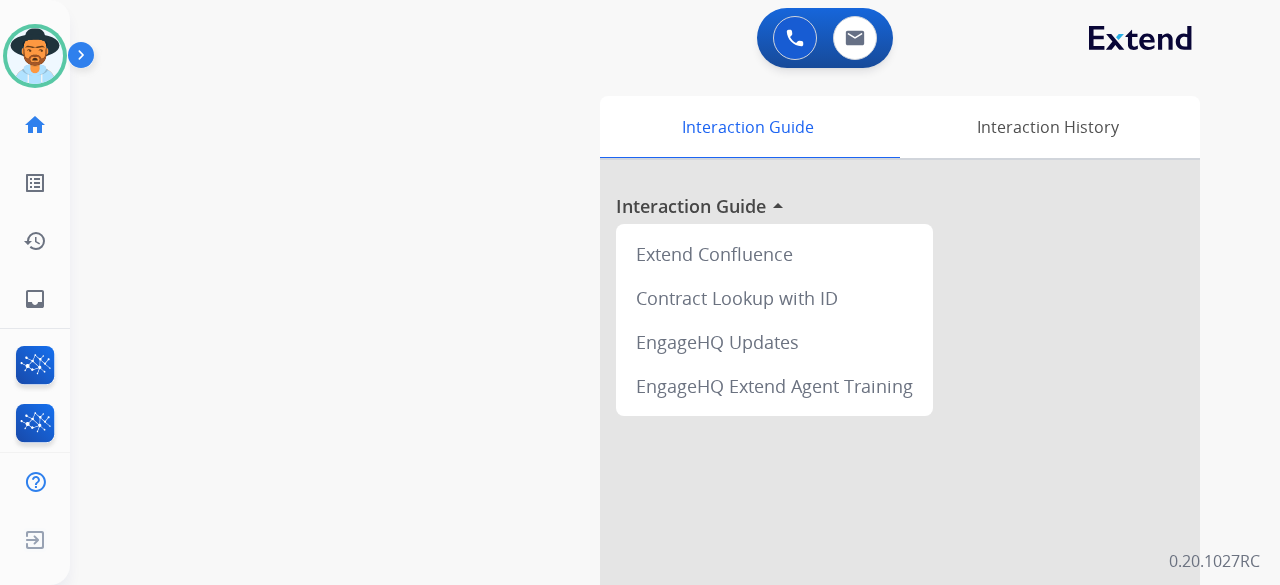 click on "swap_horiz Break voice bridge close_fullscreen Connect 3-Way Call merge_type Separate 3-Way Call  Interaction Guide   Interaction History  Interaction Guide arrow_drop_up  Extend Confluence   Contract Lookup with ID   EngageHQ Updates   EngageHQ Extend Agent Training" at bounding box center [651, 489] 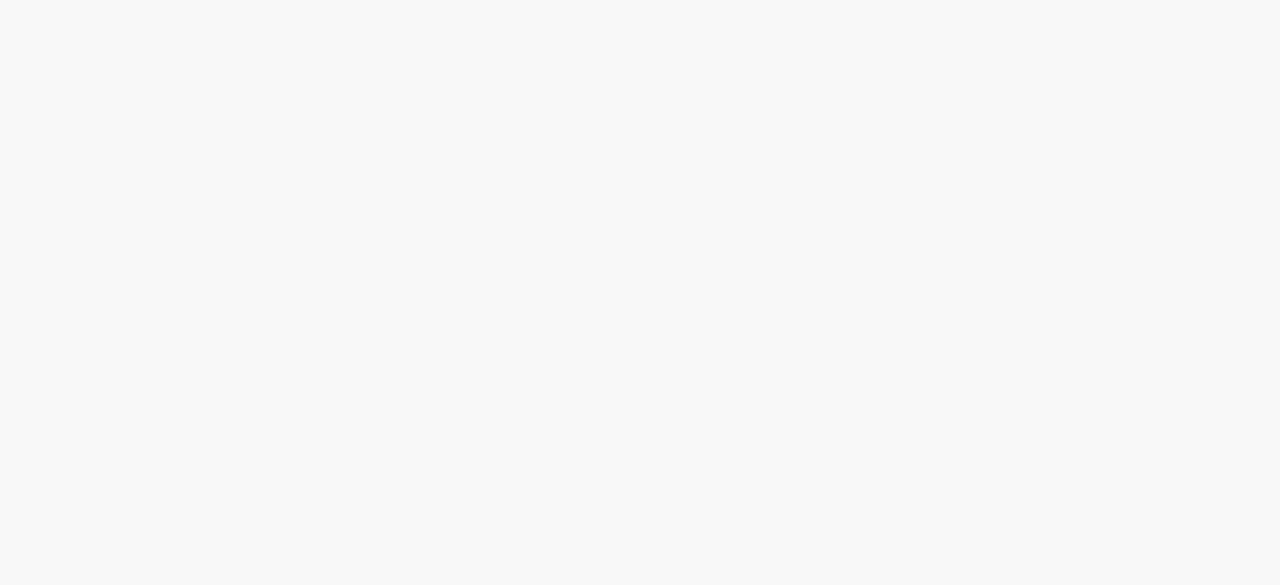 scroll, scrollTop: 0, scrollLeft: 0, axis: both 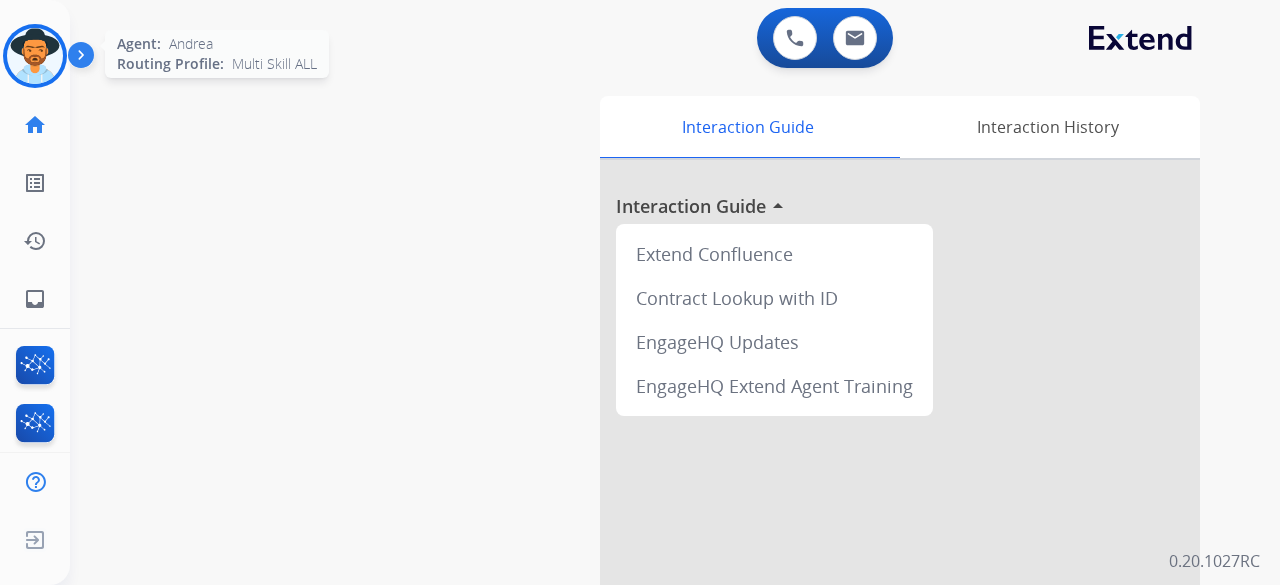 click at bounding box center (35, 56) 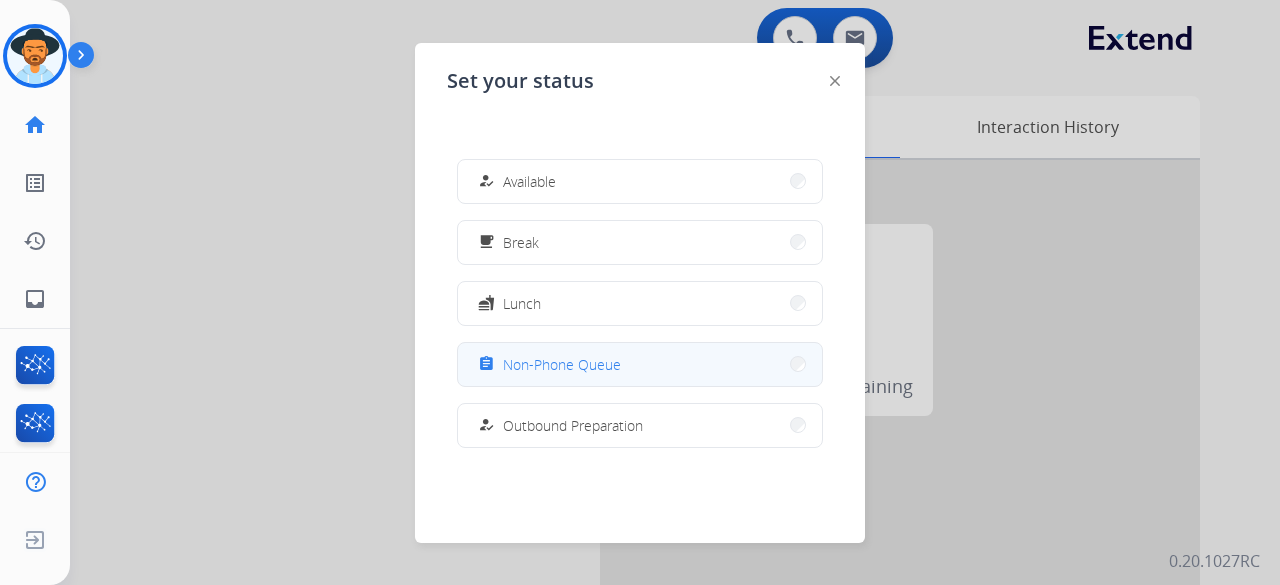 click on "assignment Non-Phone Queue" at bounding box center (640, 364) 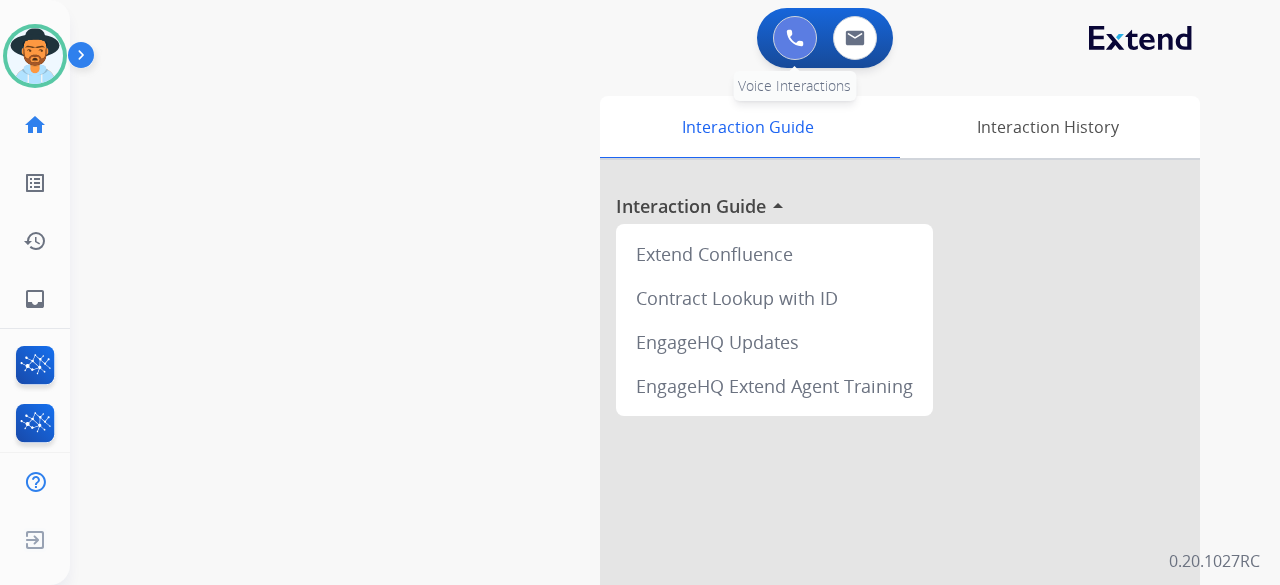 click at bounding box center [795, 38] 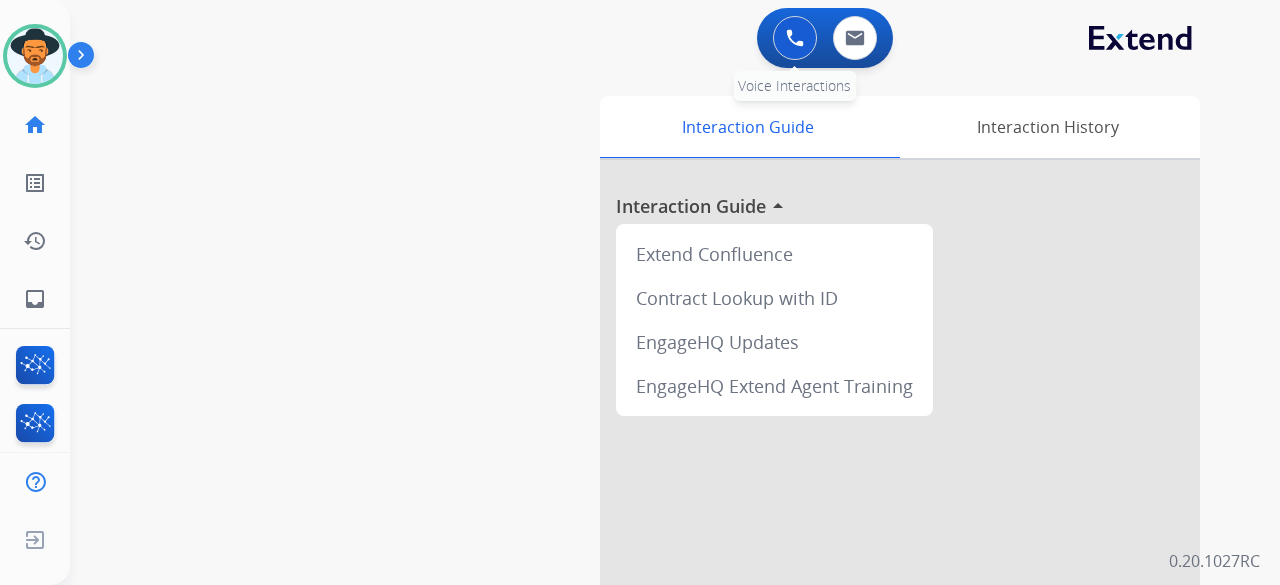 click at bounding box center [795, 38] 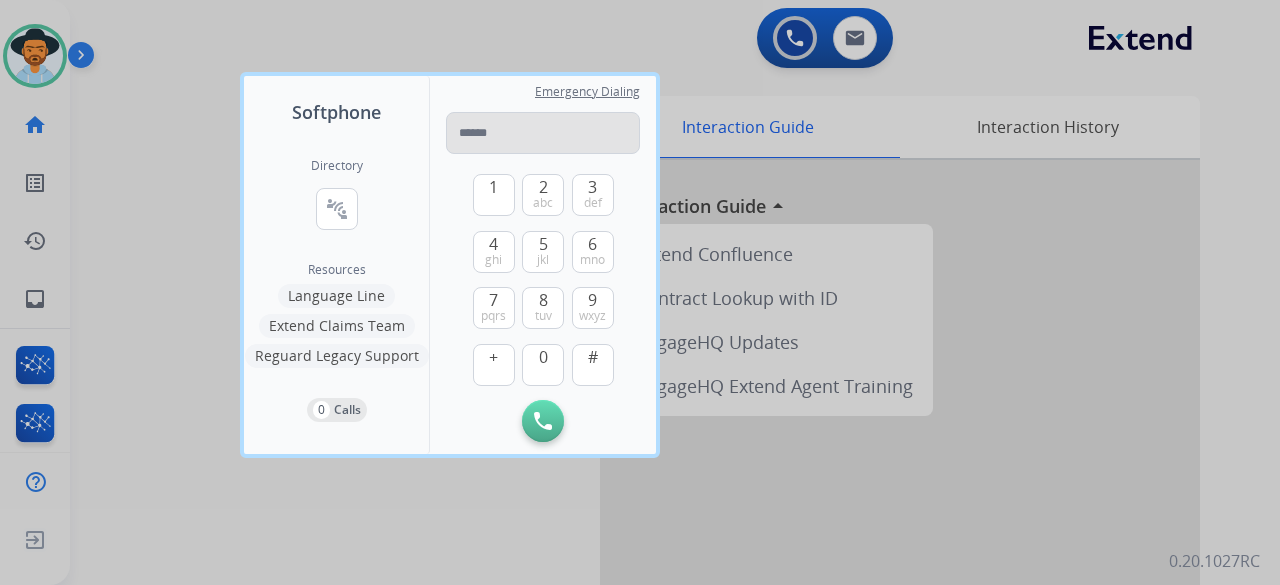 click at bounding box center [543, 133] 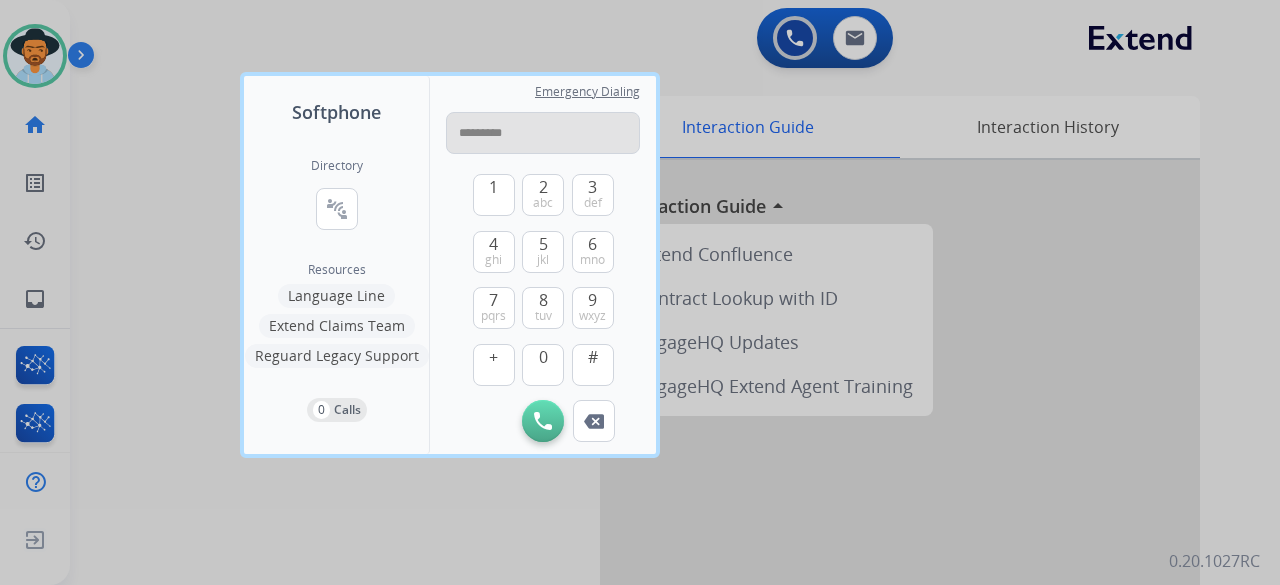 type on "**********" 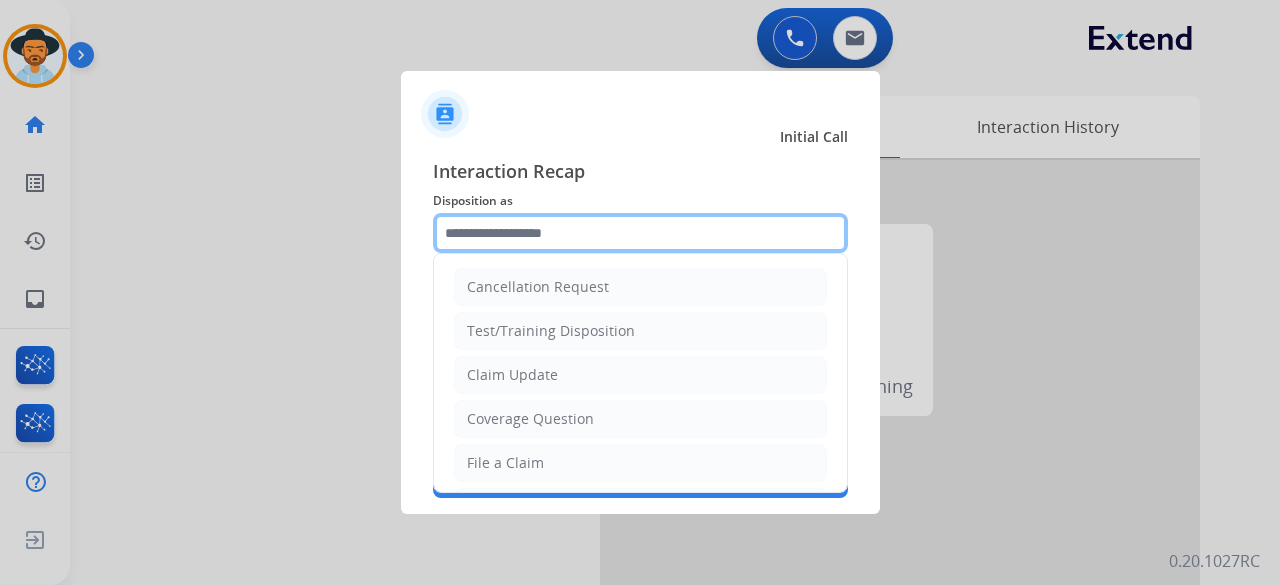 click 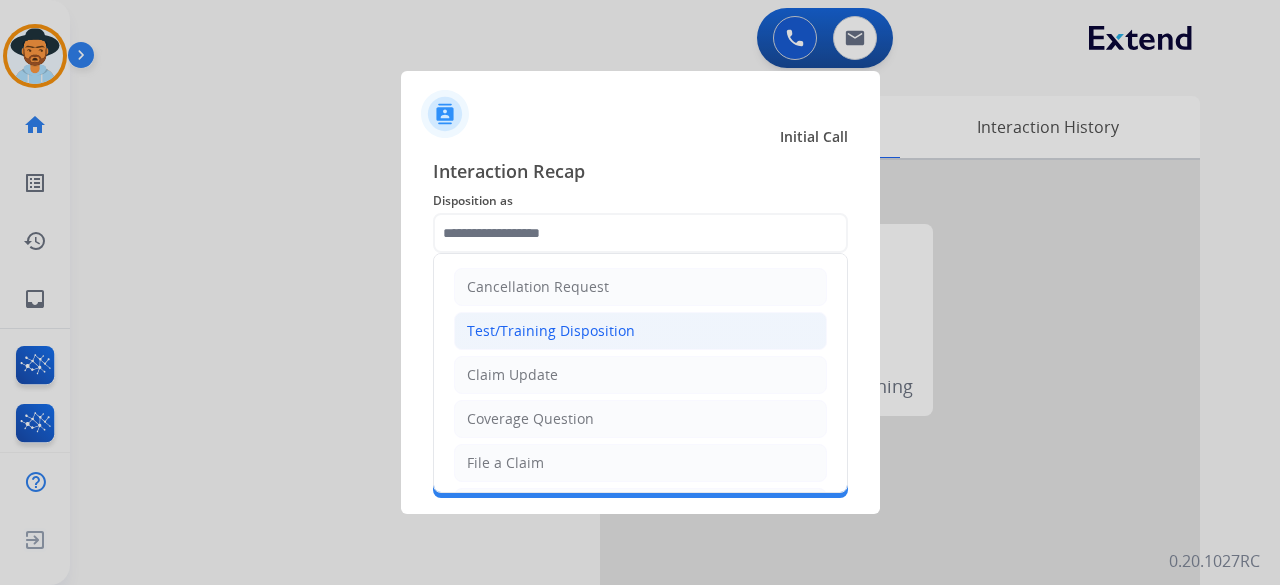 click on "Test/Training Disposition" 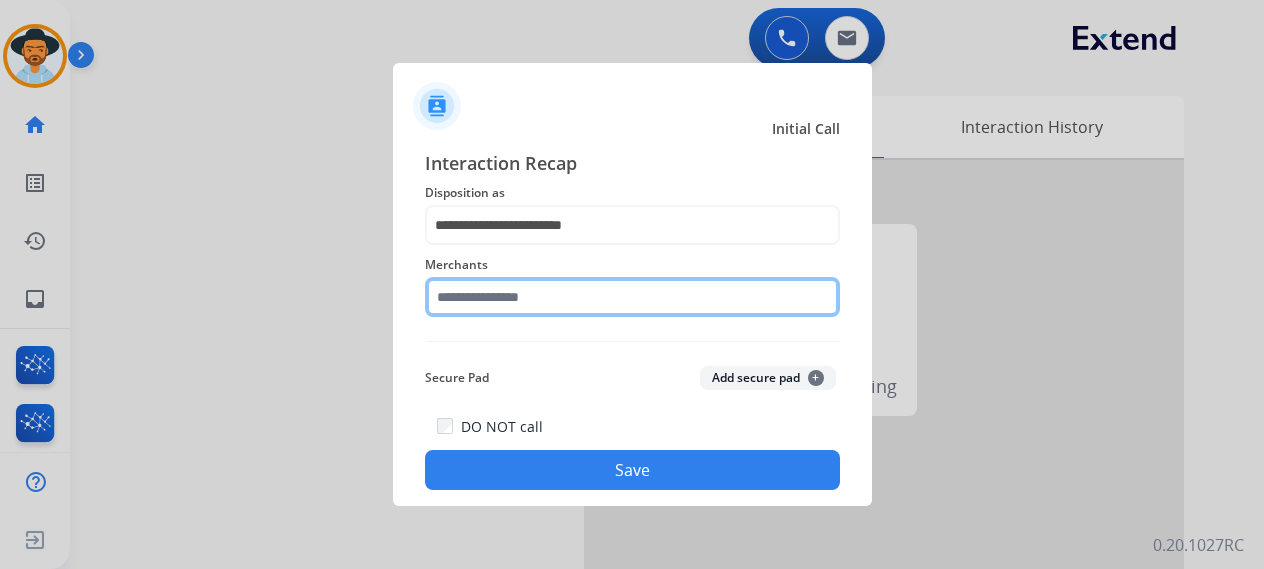 click 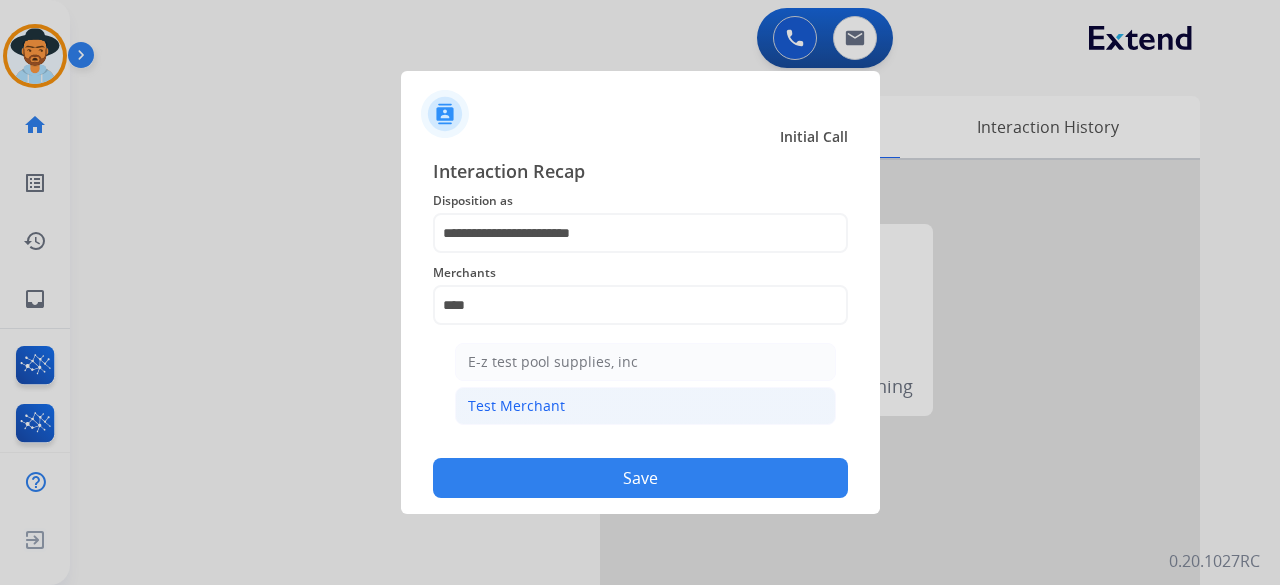 click on "Test Merchant" 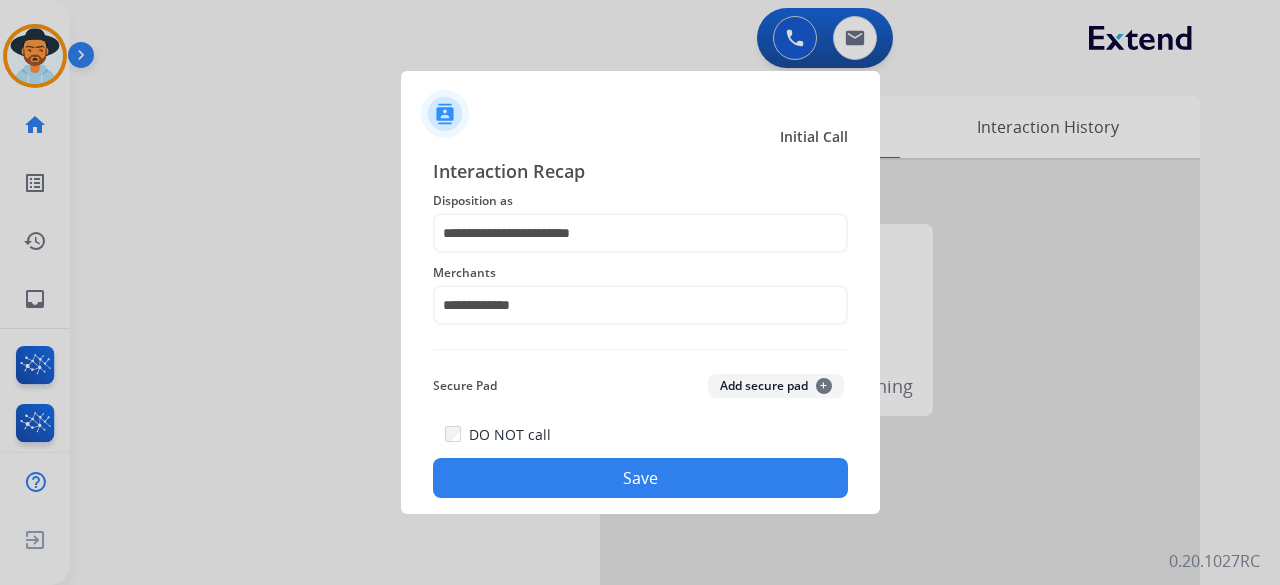 click on "Save" 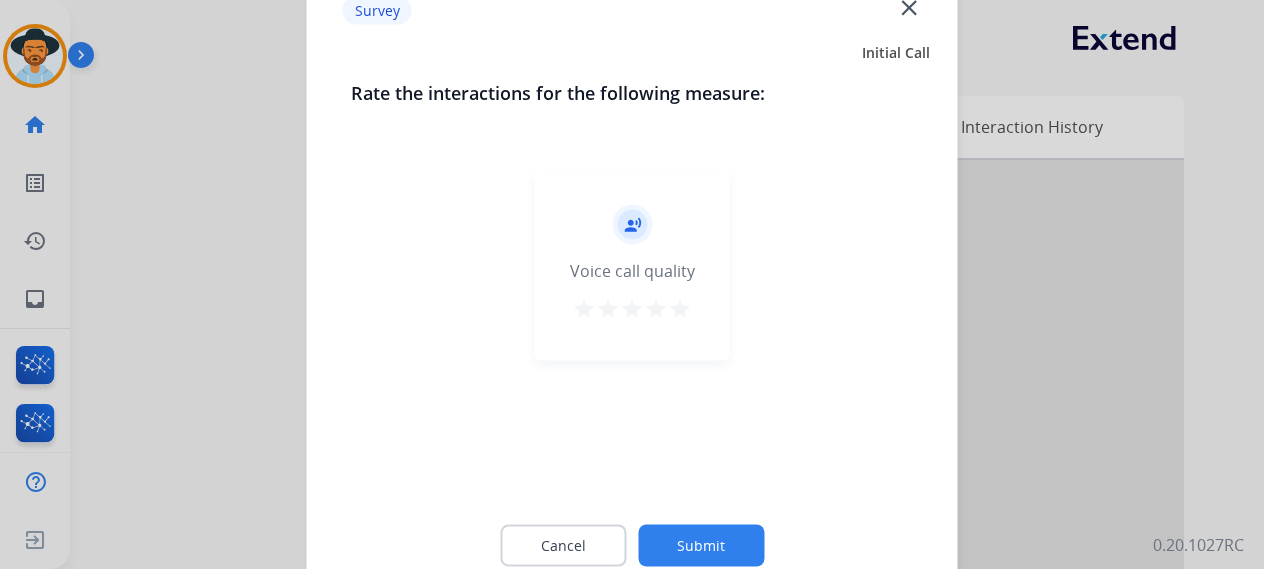 click on "close" 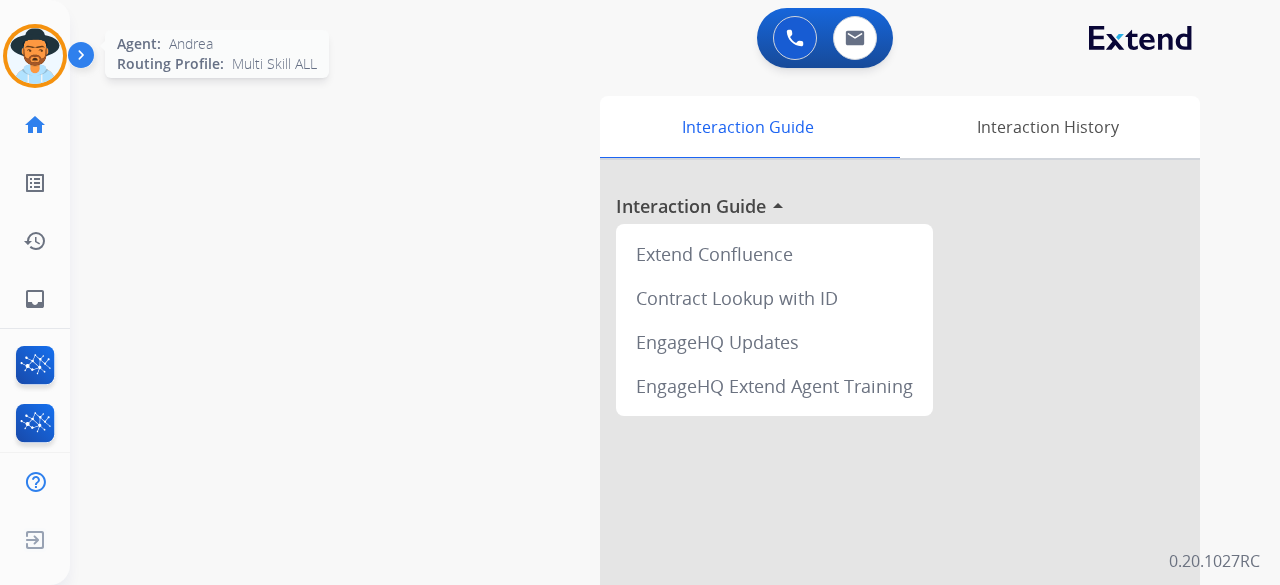 click at bounding box center (35, 56) 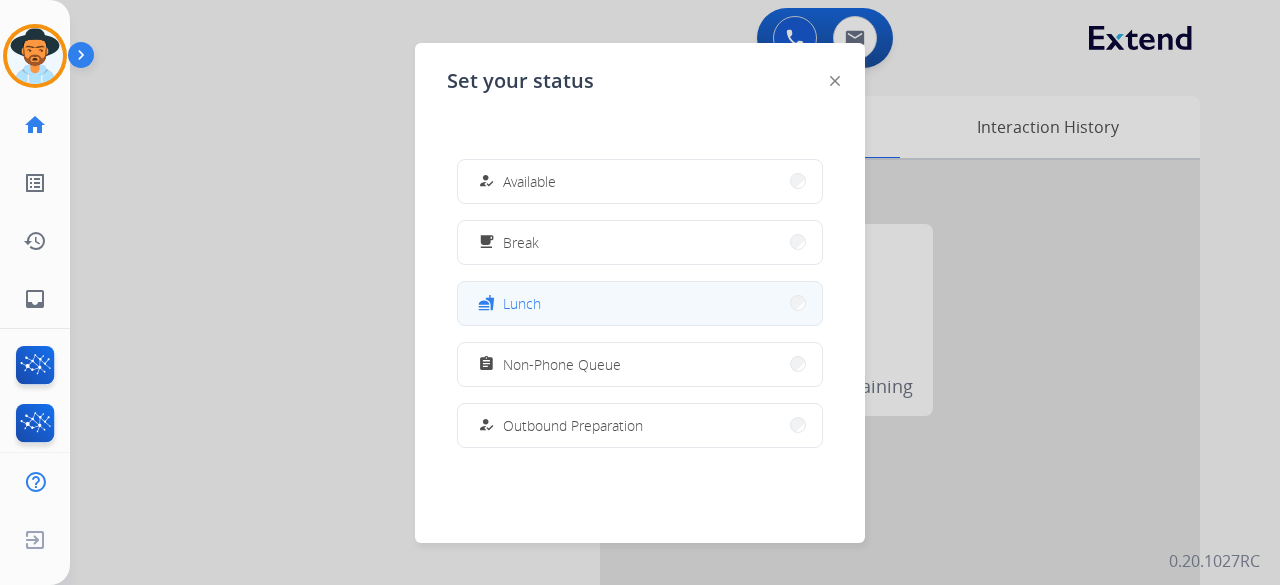 scroll, scrollTop: 377, scrollLeft: 0, axis: vertical 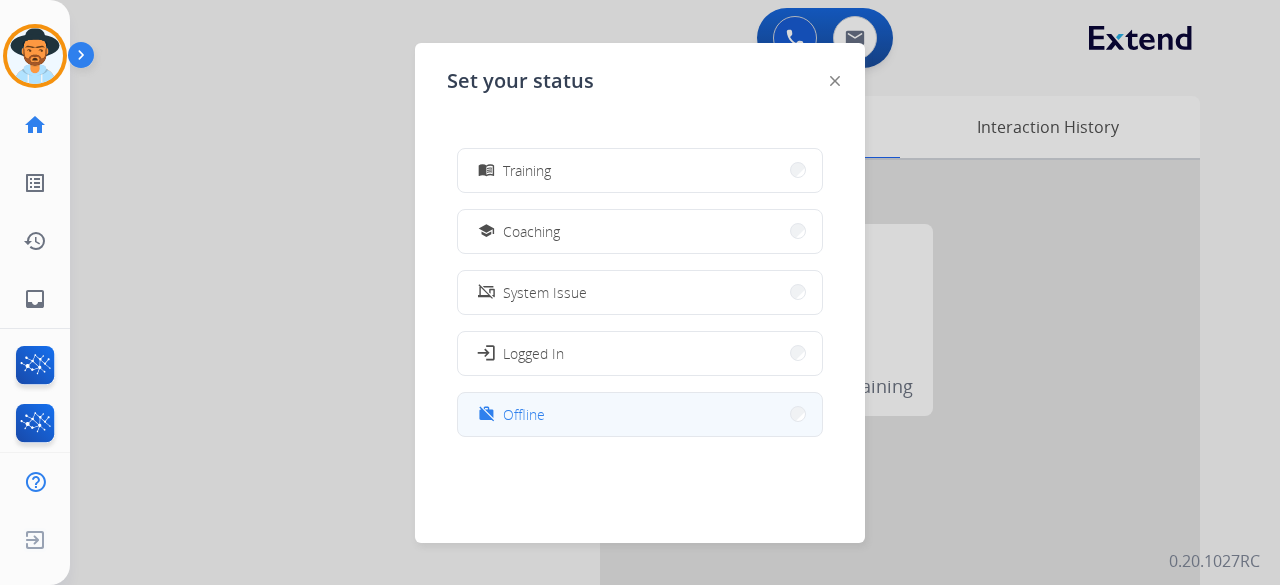 click on "work_off Offline" at bounding box center [640, 414] 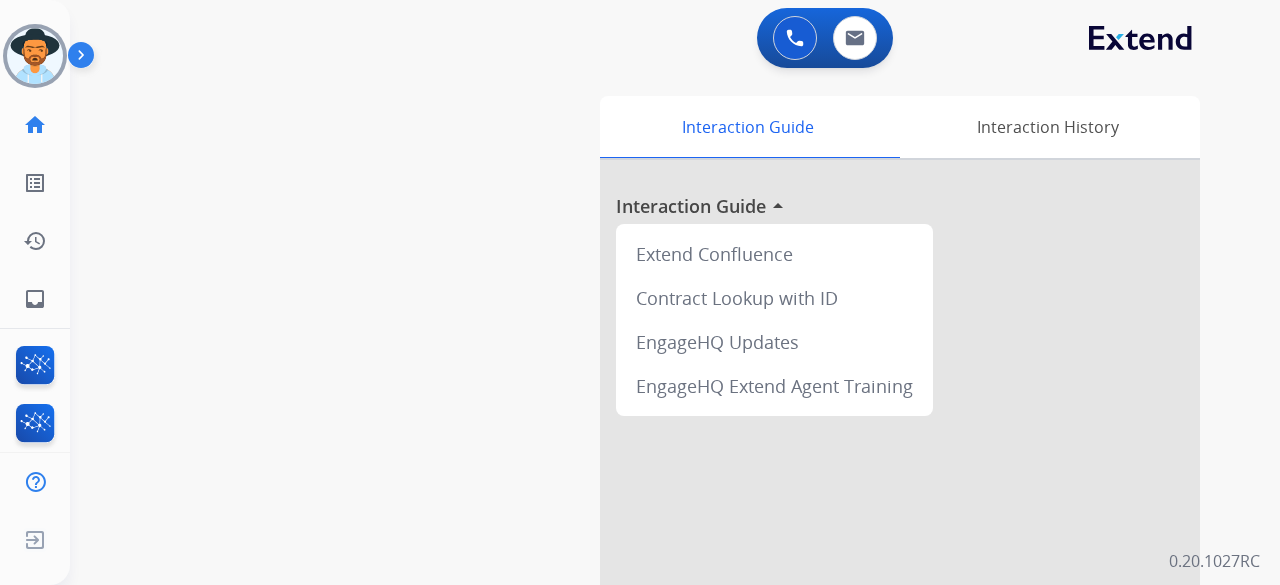 click on "swap_horiz Break voice bridge close_fullscreen Connect 3-Way Call merge_type Separate 3-Way Call  Interaction Guide   Interaction History  Interaction Guide arrow_drop_up  Extend Confluence   Contract Lookup with ID   EngageHQ Updates   EngageHQ Extend Agent Training" at bounding box center (651, 489) 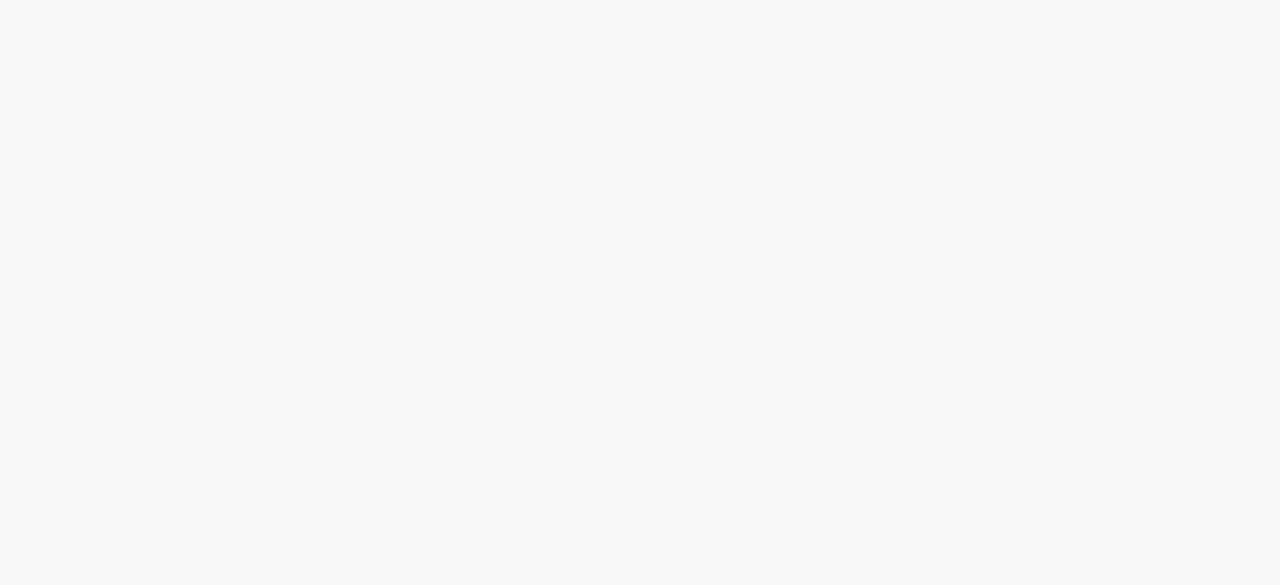 scroll, scrollTop: 0, scrollLeft: 0, axis: both 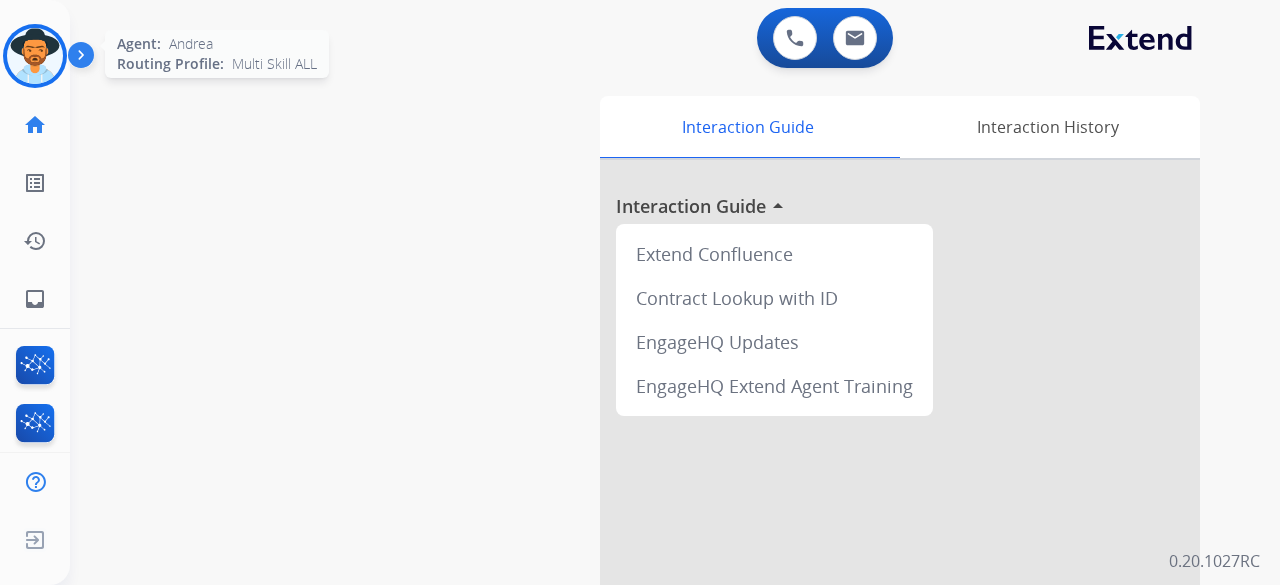 click at bounding box center (35, 56) 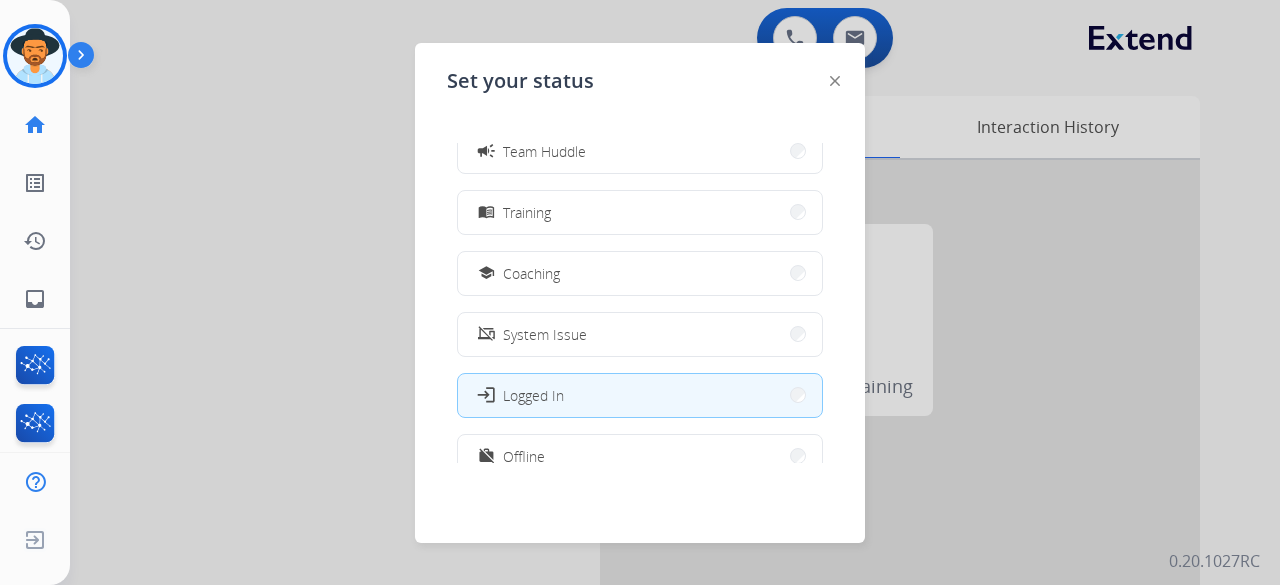 scroll, scrollTop: 377, scrollLeft: 0, axis: vertical 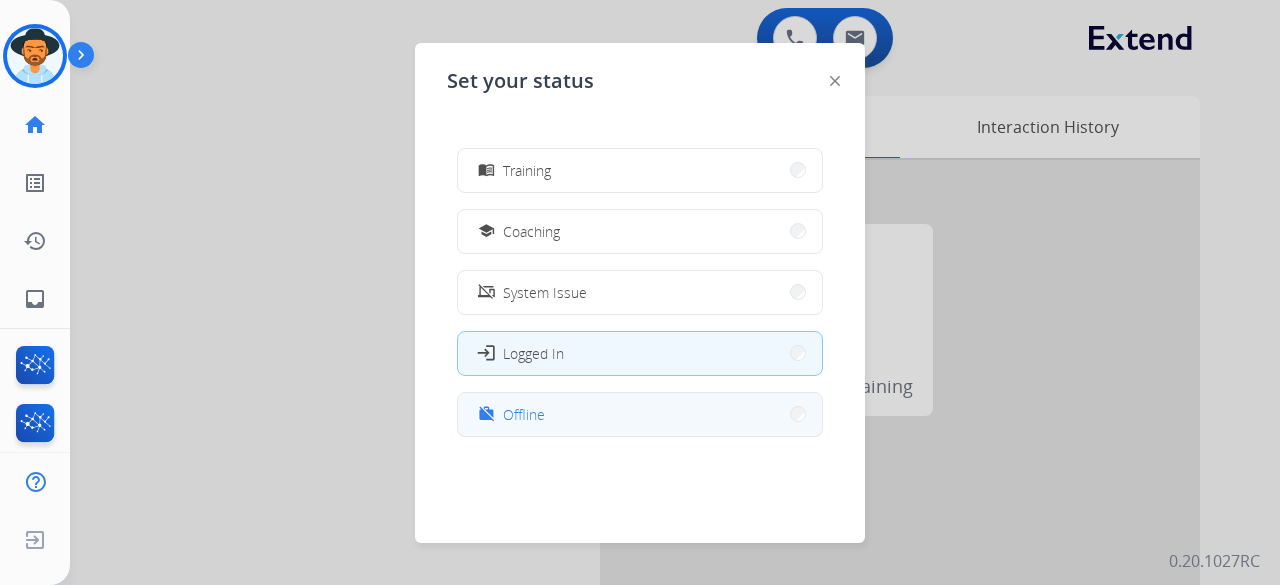 click on "work_off Offline" at bounding box center [640, 414] 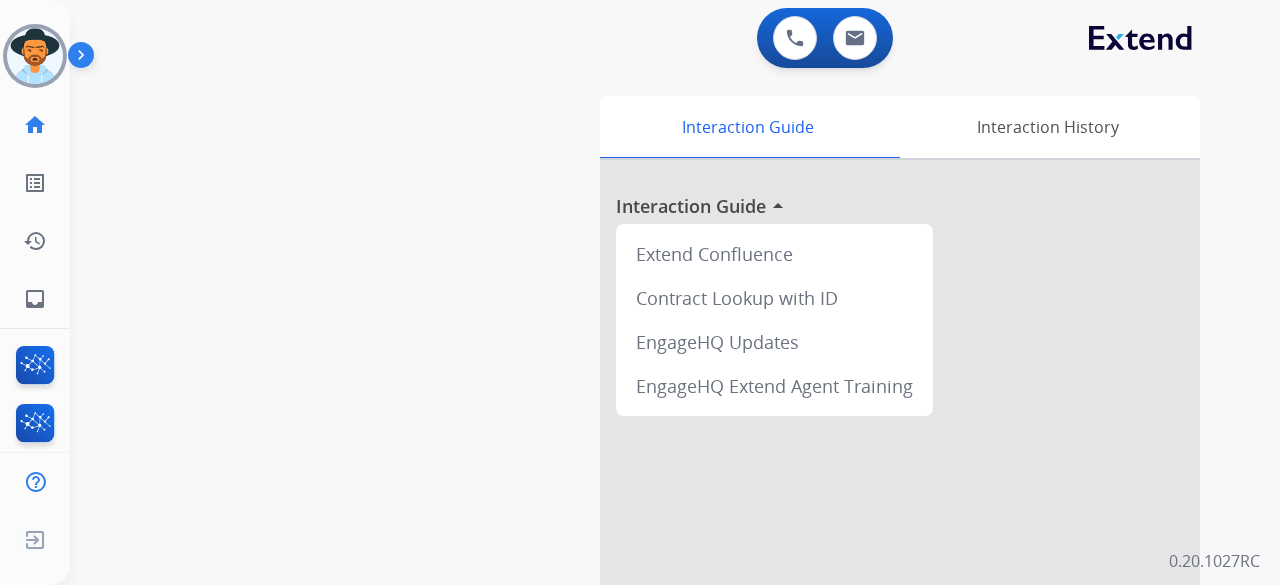 click on "swap_horiz Break voice bridge close_fullscreen Connect 3-Way Call merge_type Separate 3-Way Call  Interaction Guide   Interaction History  Interaction Guide arrow_drop_up  Extend Confluence   Contract Lookup with ID   EngageHQ Updates   EngageHQ Extend Agent Training" at bounding box center [651, 489] 